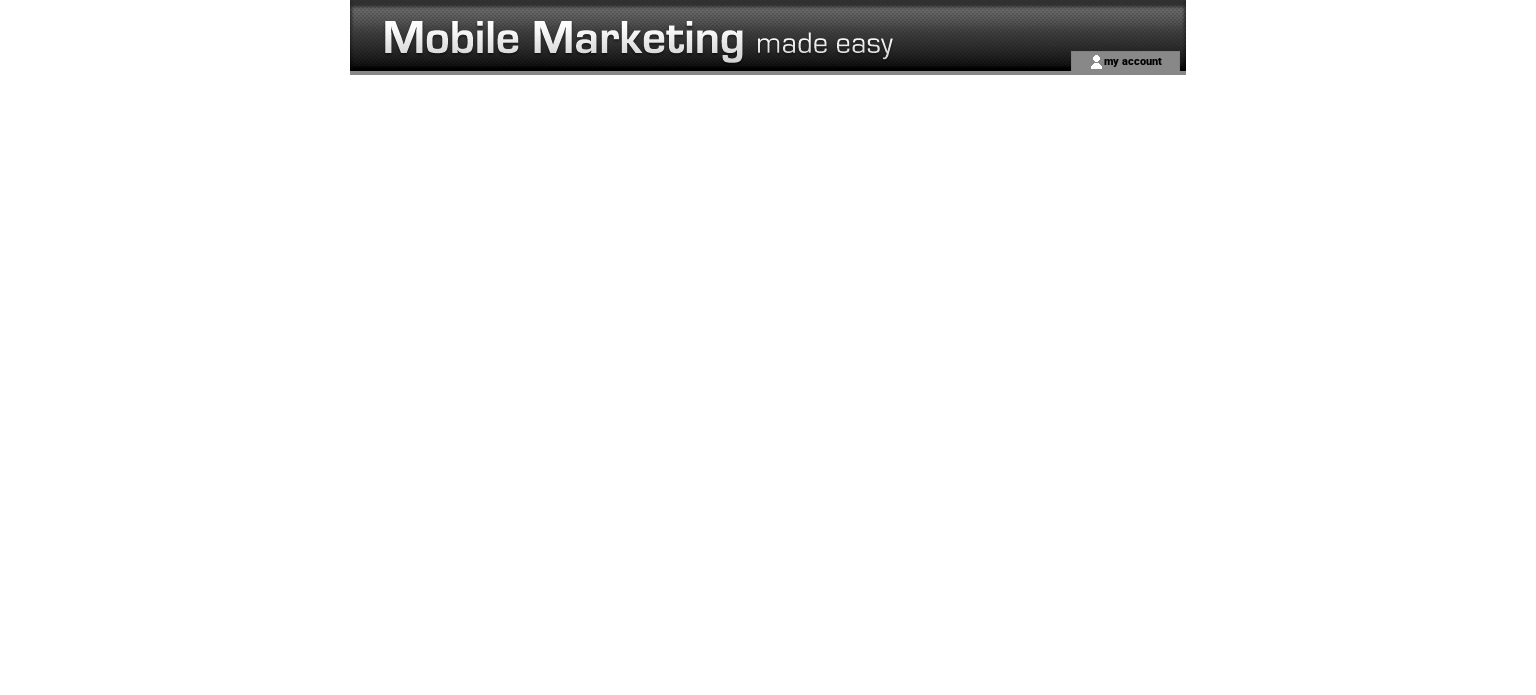 scroll, scrollTop: 0, scrollLeft: 0, axis: both 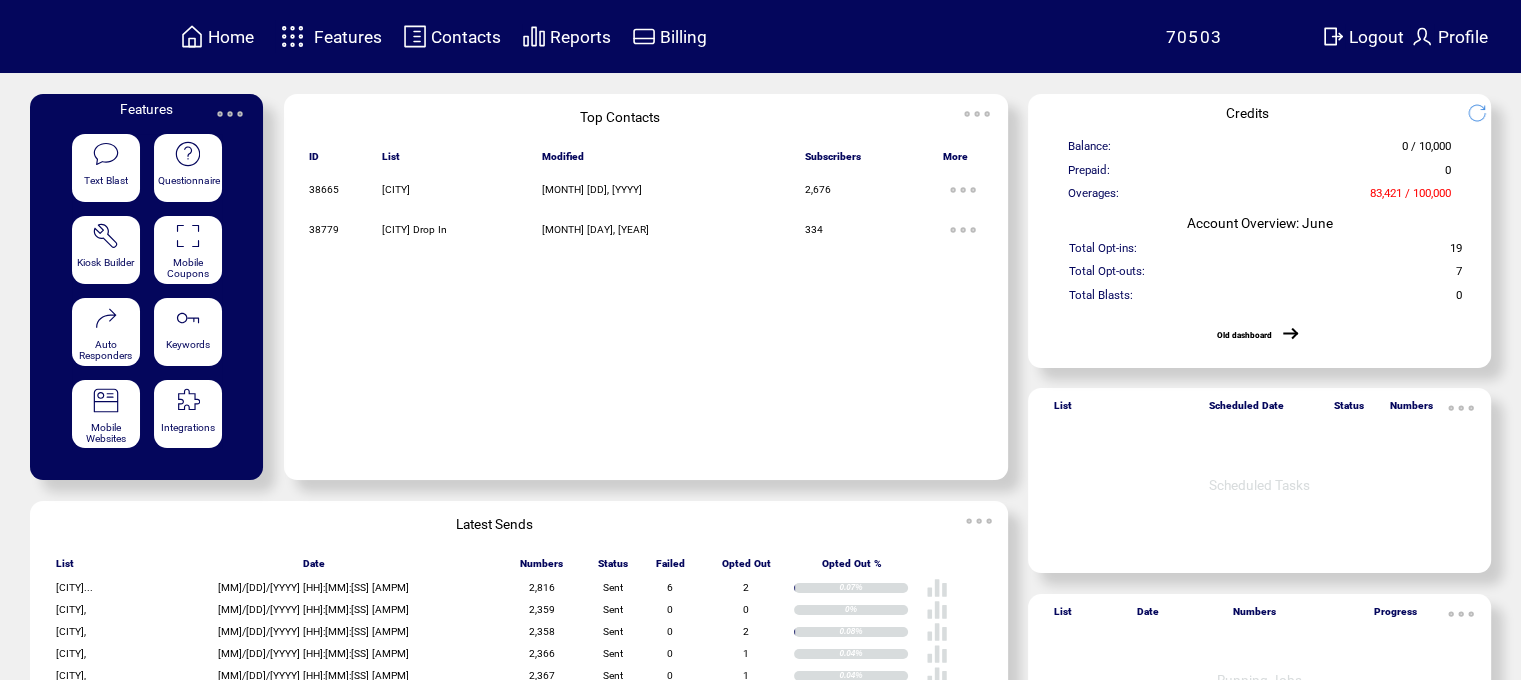 click on "Features" at bounding box center (348, 37) 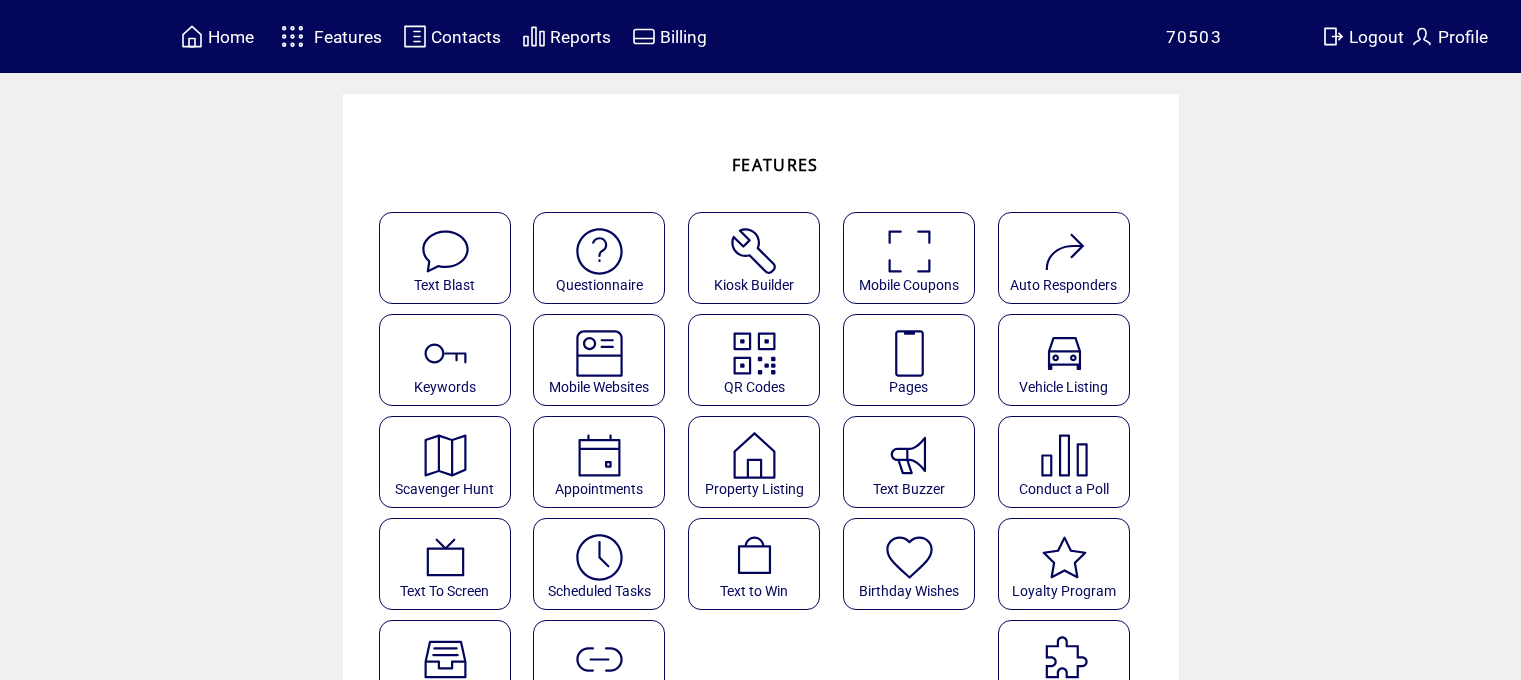 scroll, scrollTop: 0, scrollLeft: 0, axis: both 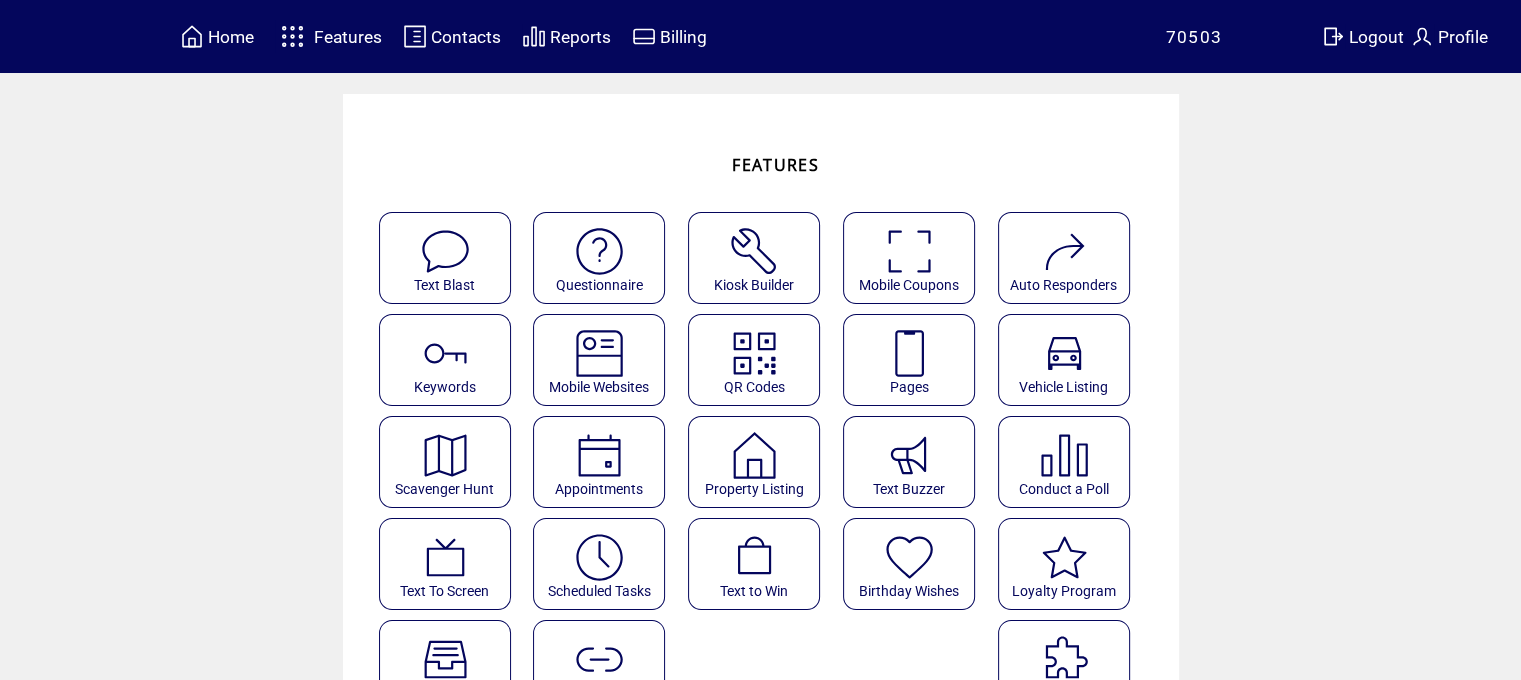 click at bounding box center [909, 353] 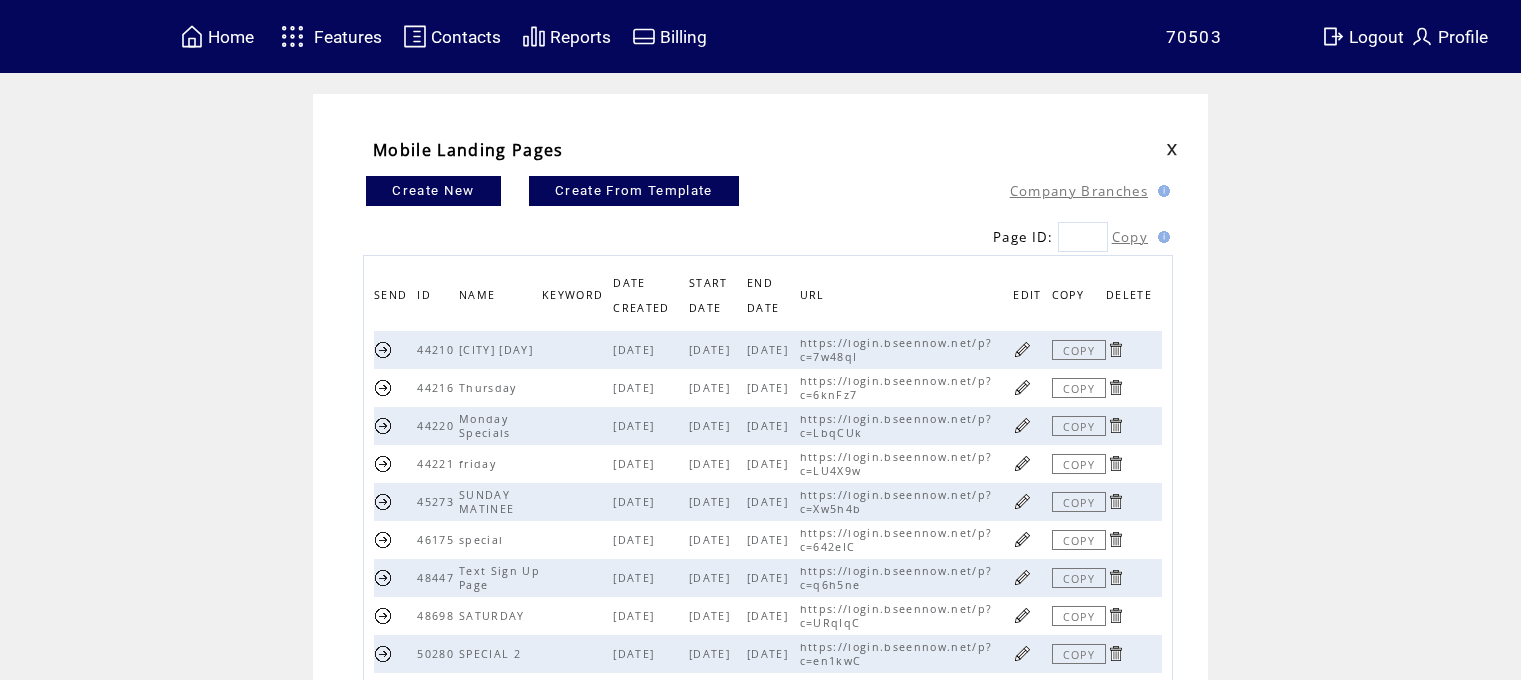 scroll, scrollTop: 0, scrollLeft: 0, axis: both 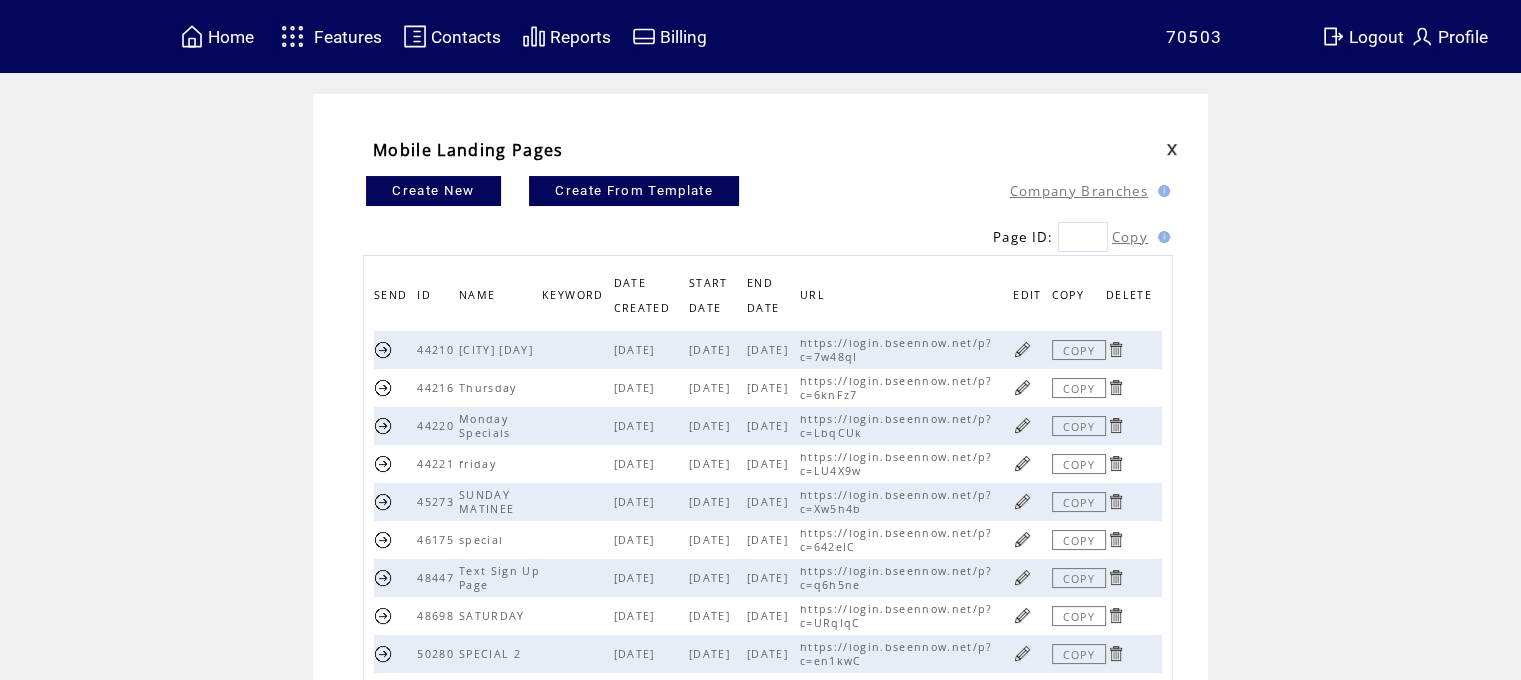click at bounding box center [1022, 463] 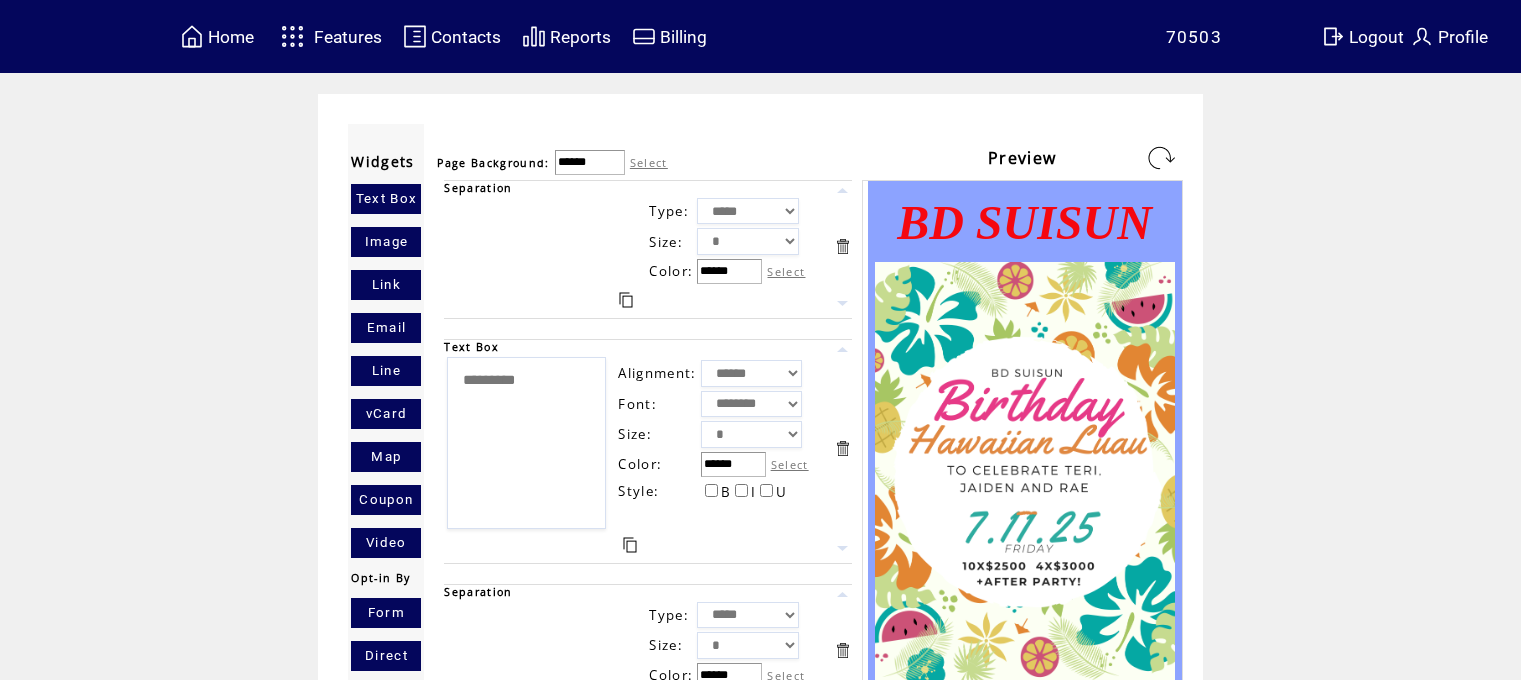 scroll, scrollTop: 0, scrollLeft: 0, axis: both 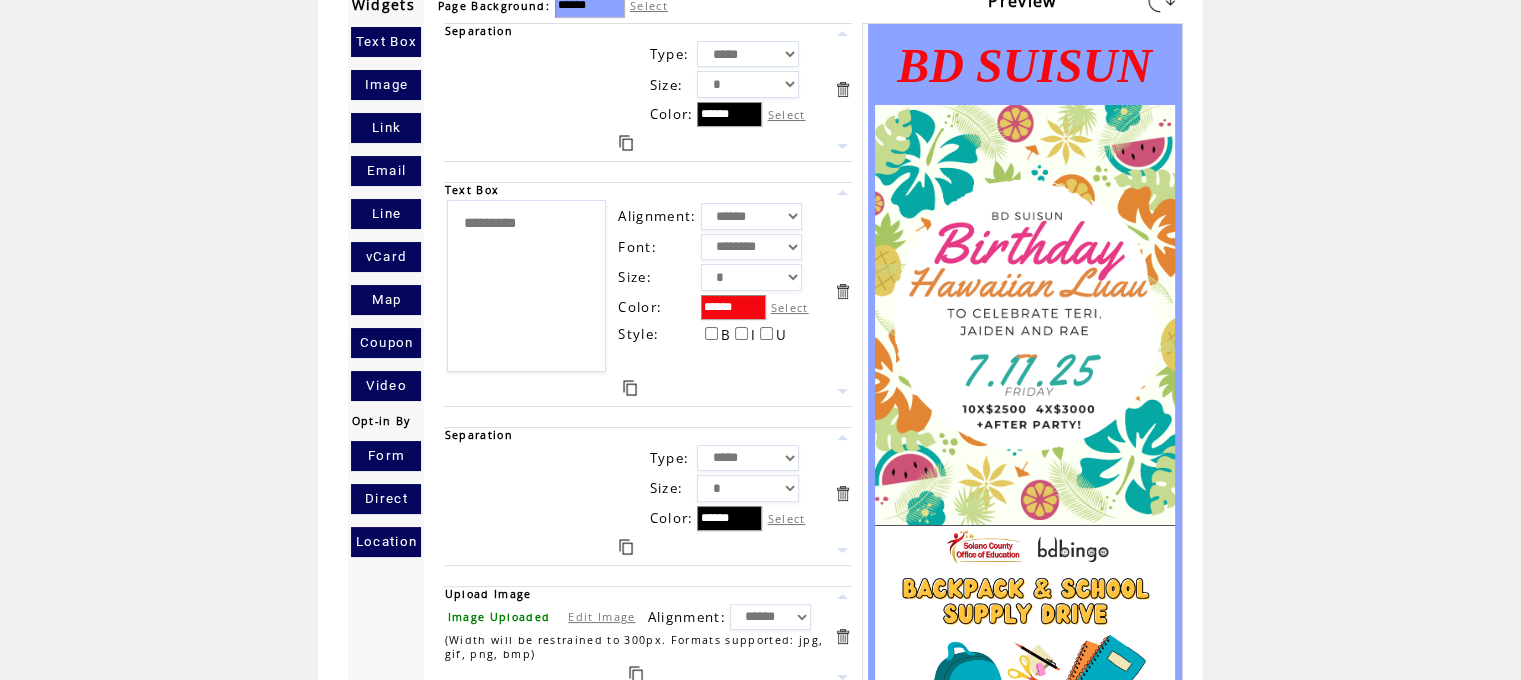 click at bounding box center [842, 636] 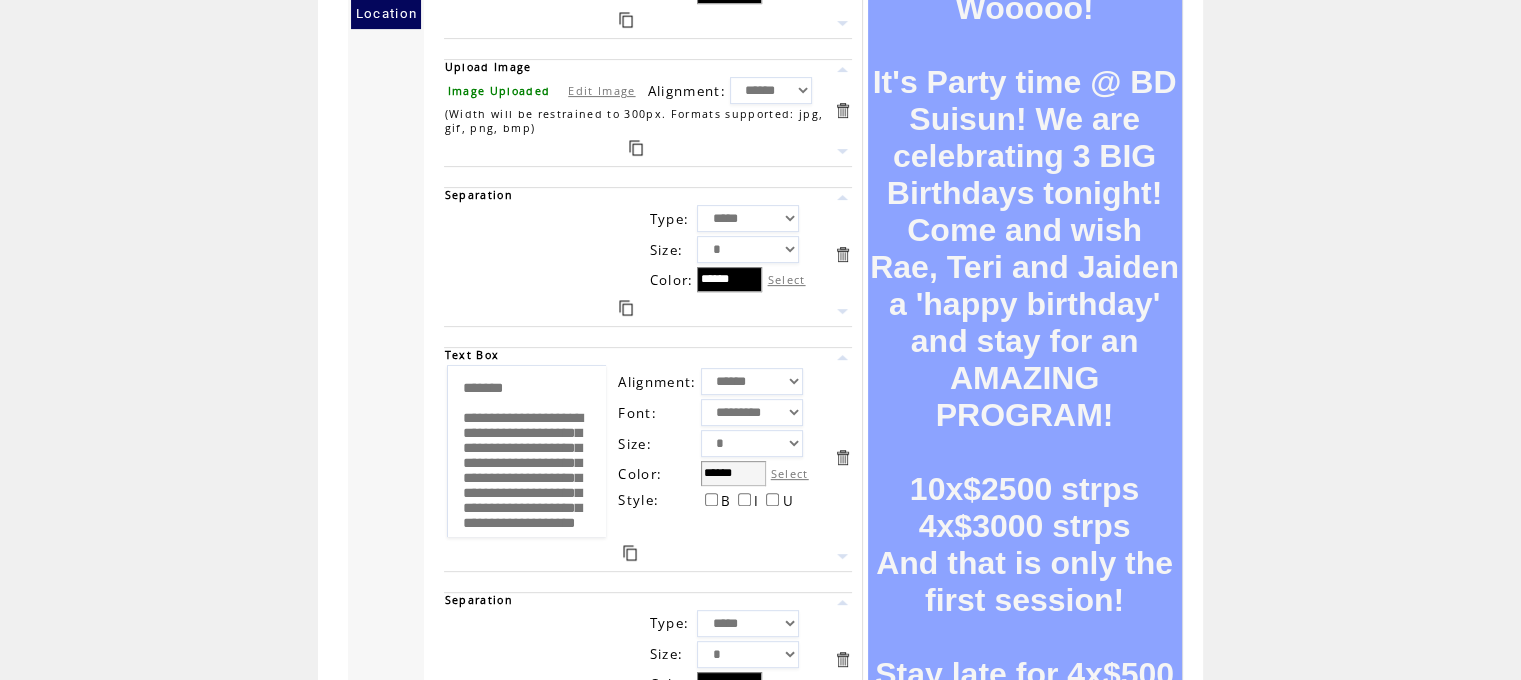 scroll, scrollTop: 744, scrollLeft: 0, axis: vertical 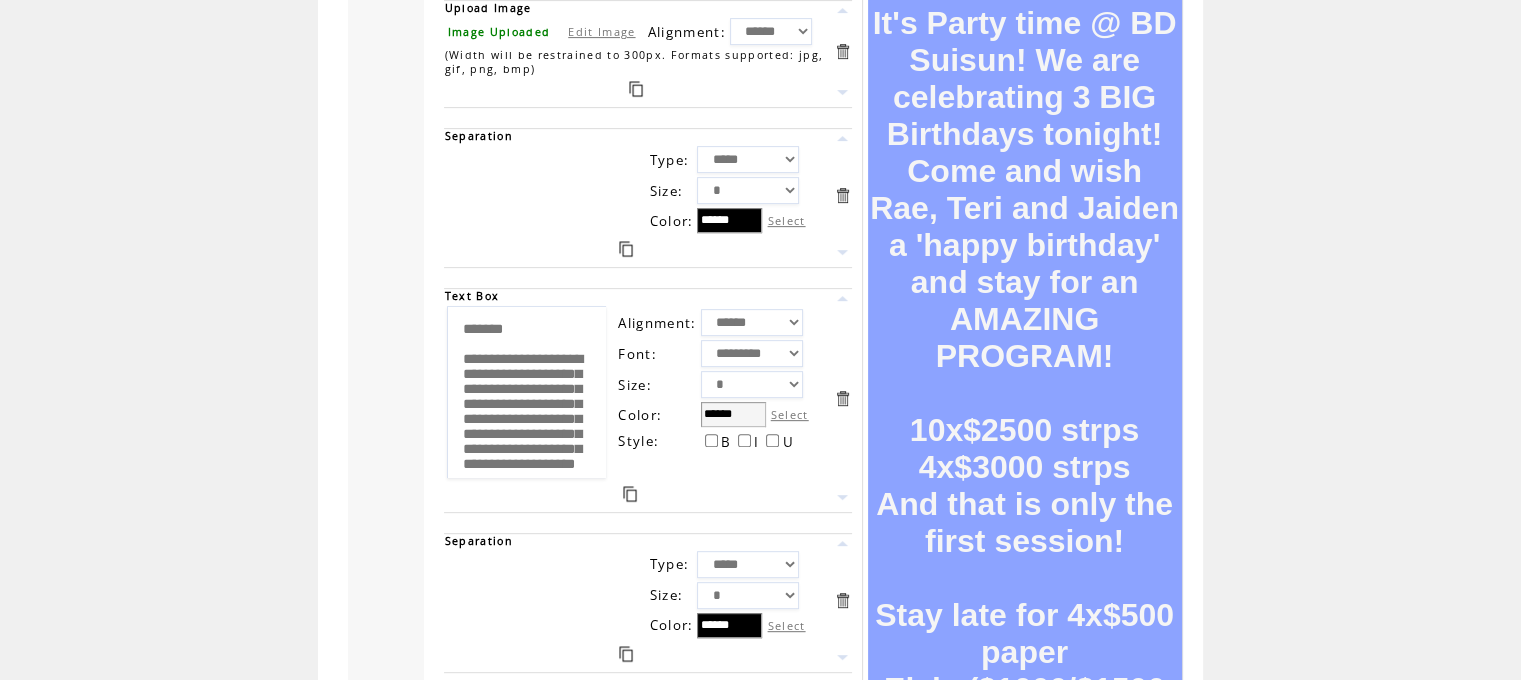 click on "Select" at bounding box center (790, 414) 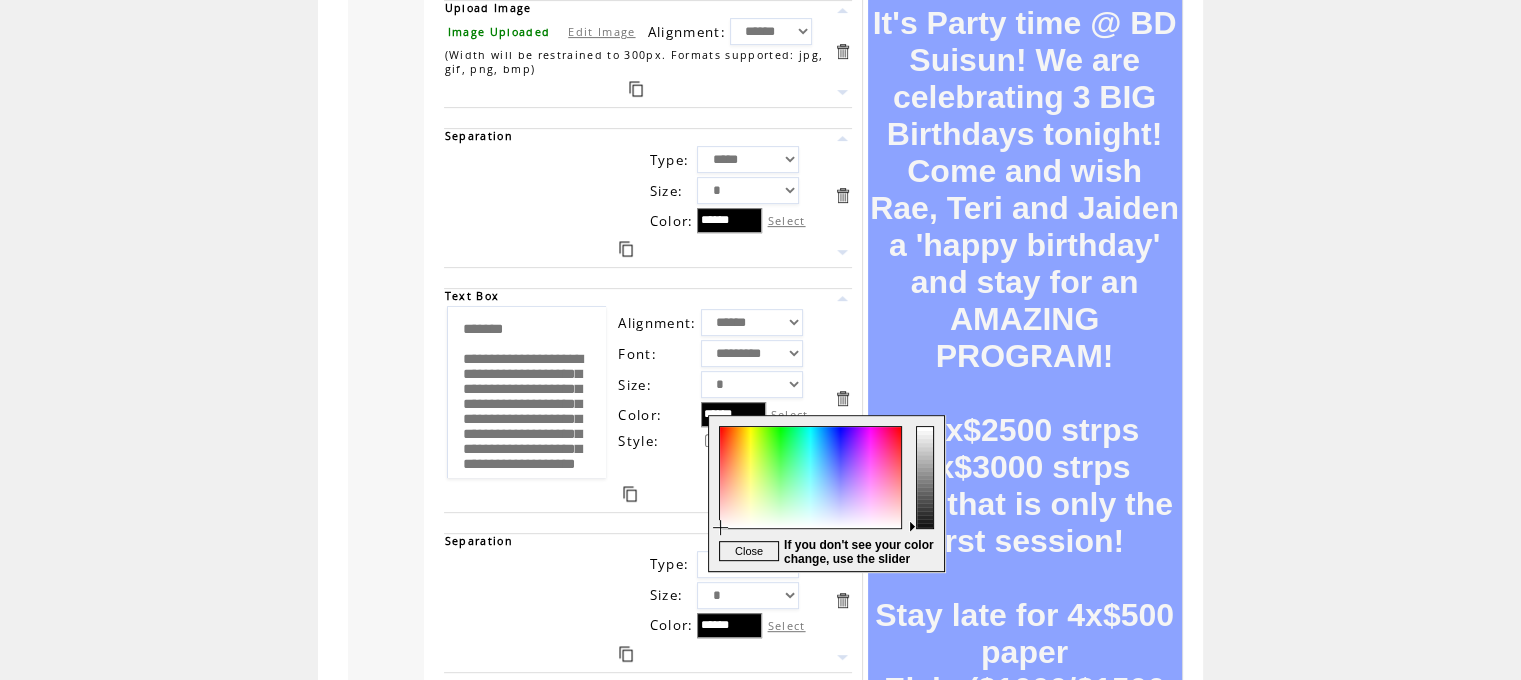 type on "******" 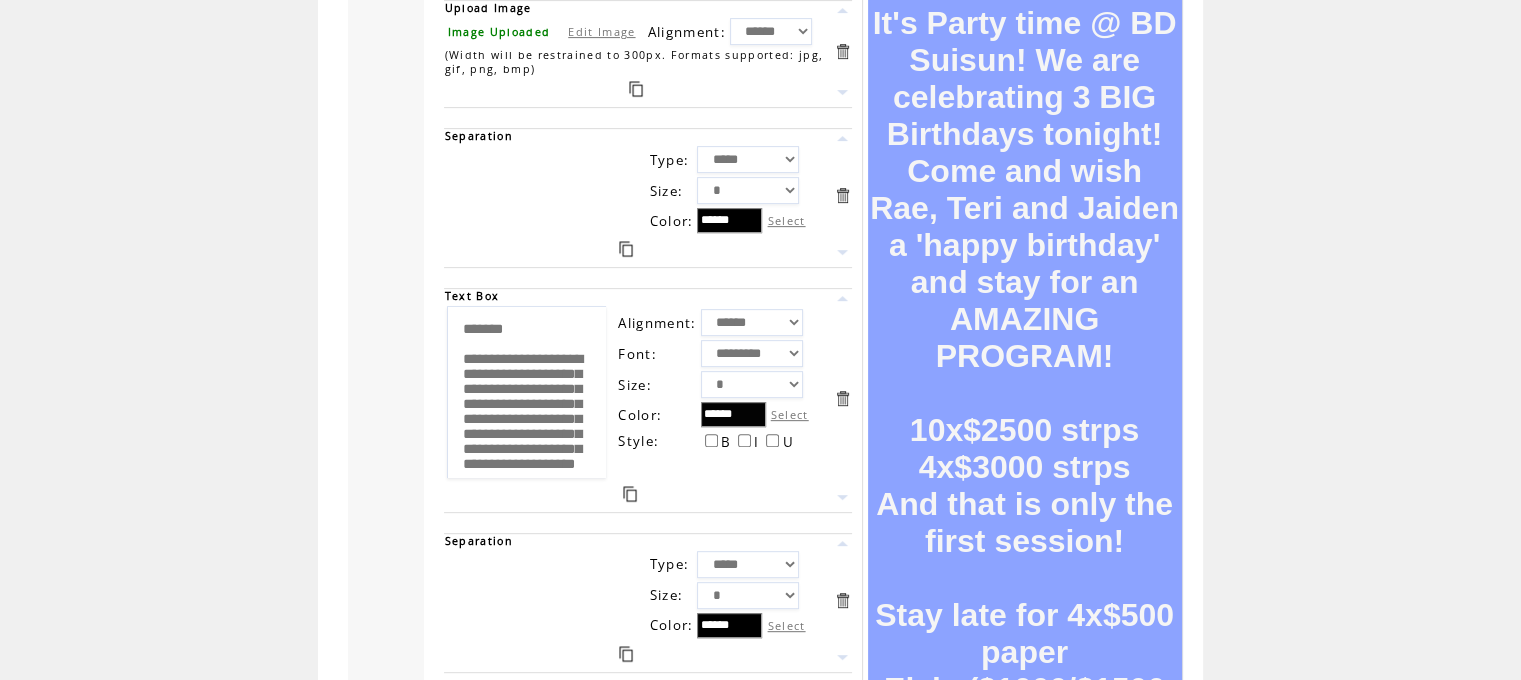 scroll, scrollTop: 0, scrollLeft: 0, axis: both 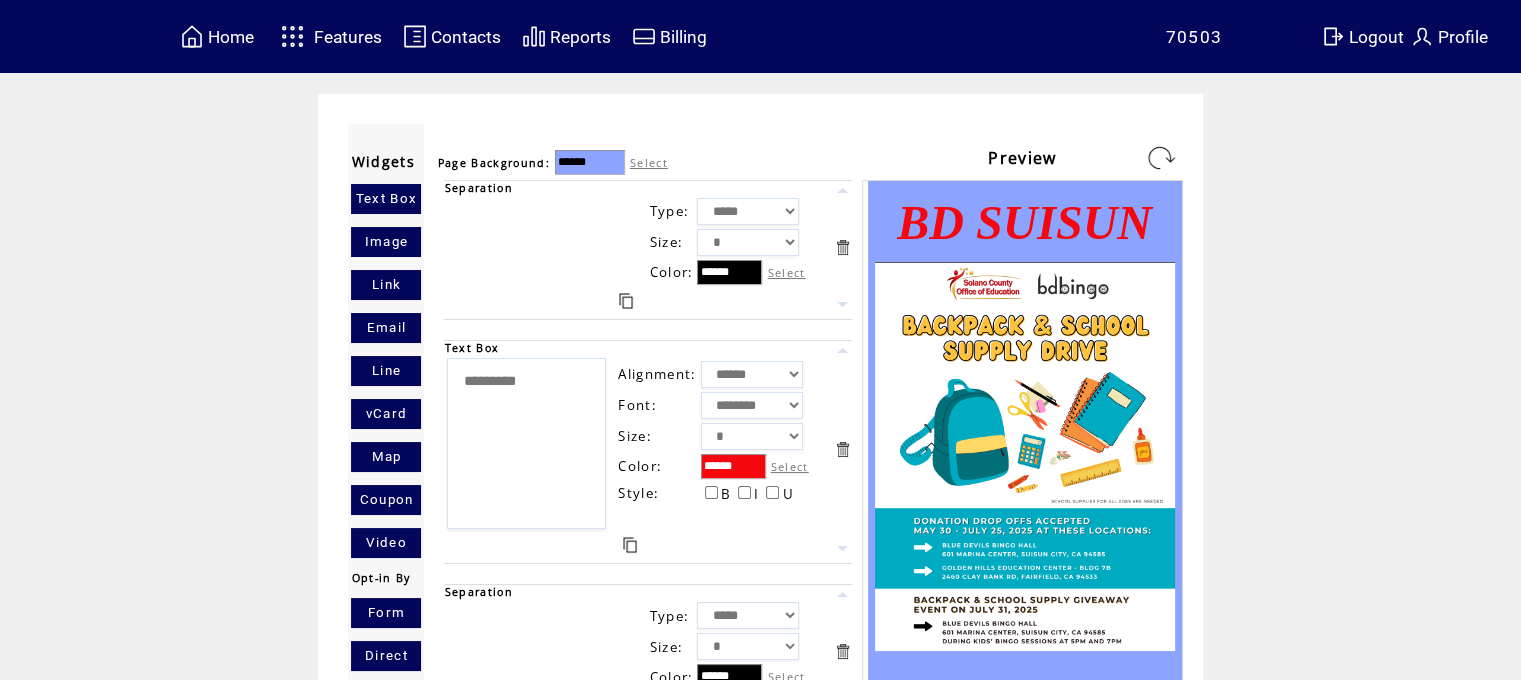 click at bounding box center (1161, 158) 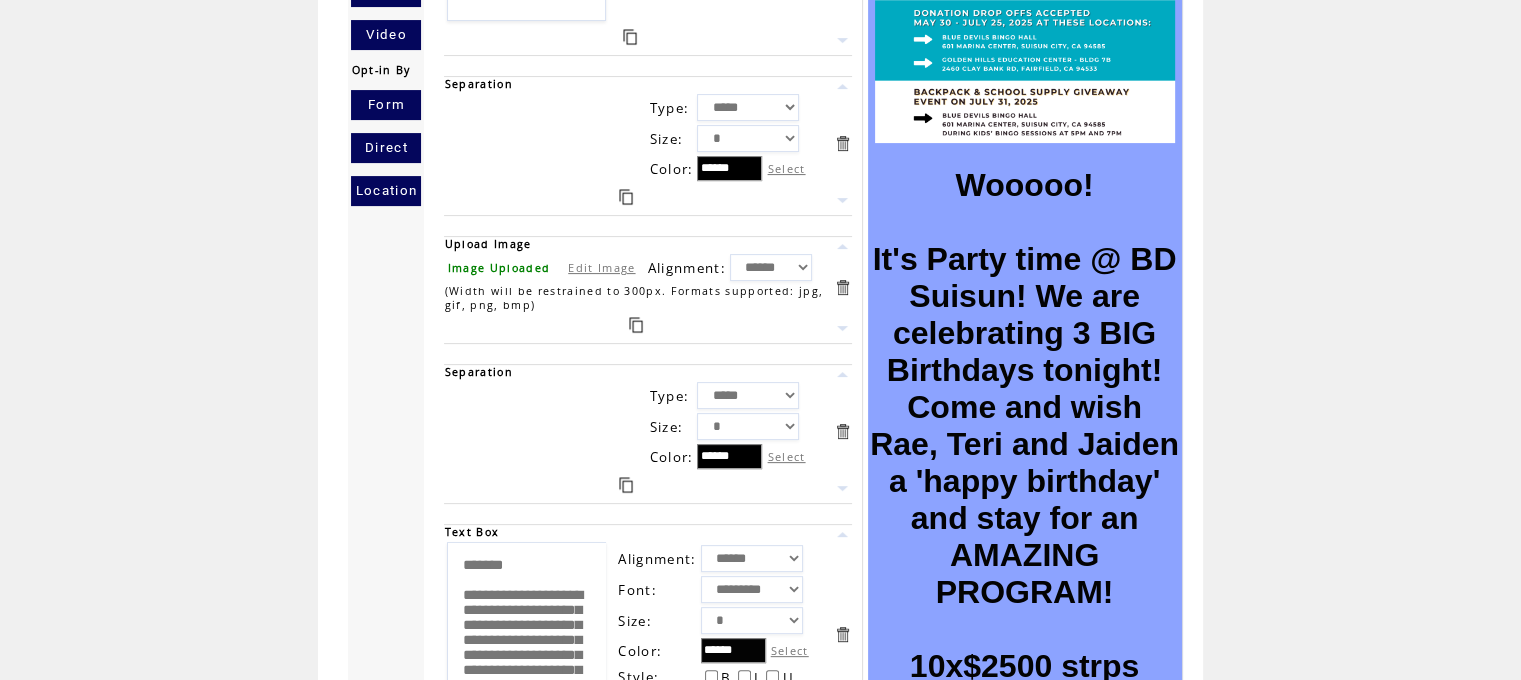 scroll, scrollTop: 503, scrollLeft: 0, axis: vertical 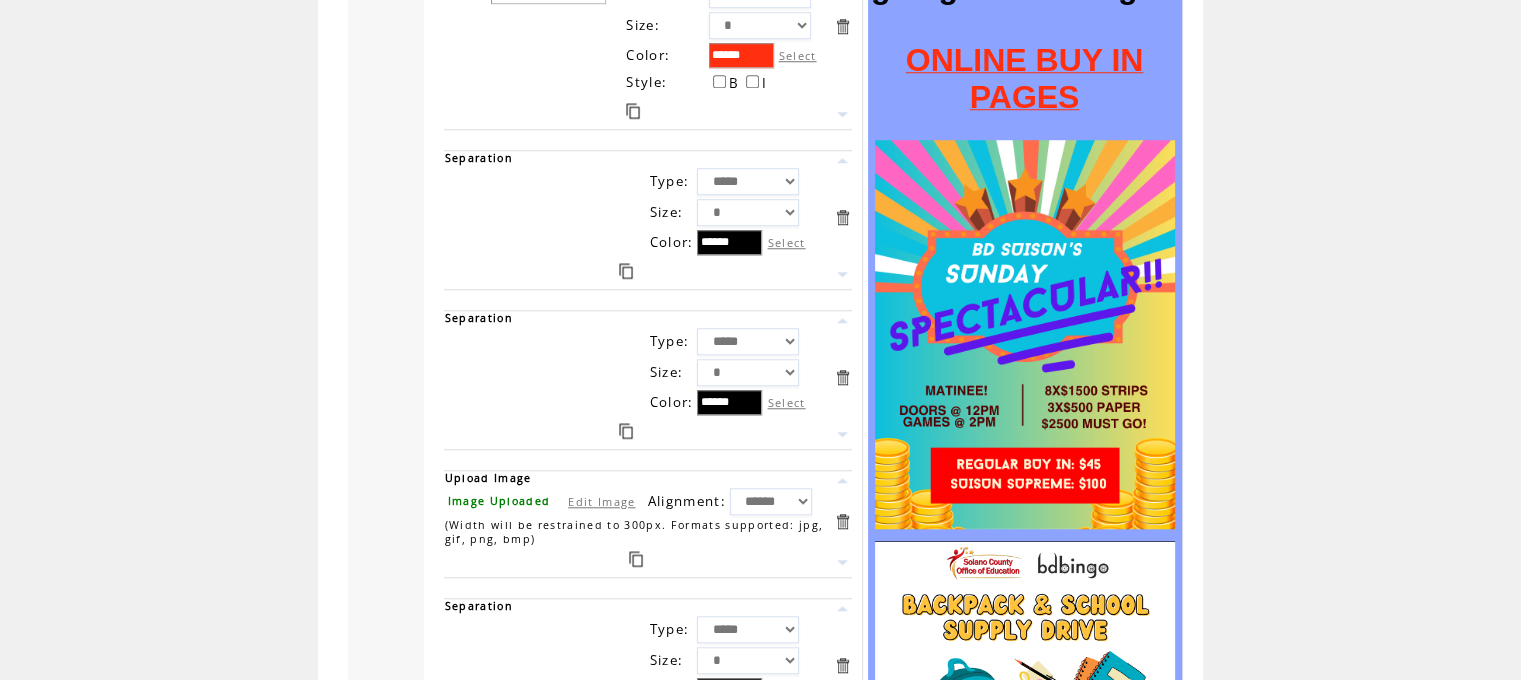 click at bounding box center [842, 377] 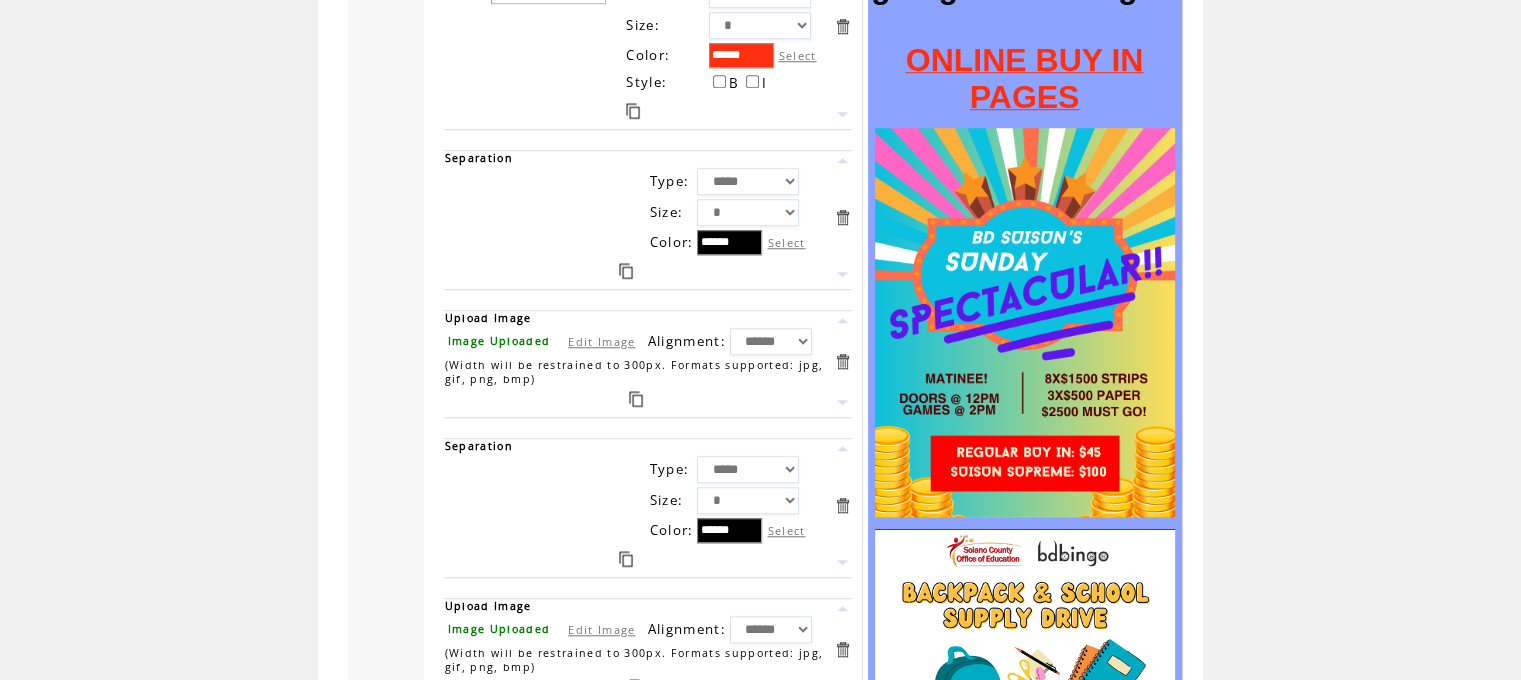 click at bounding box center (842, 361) 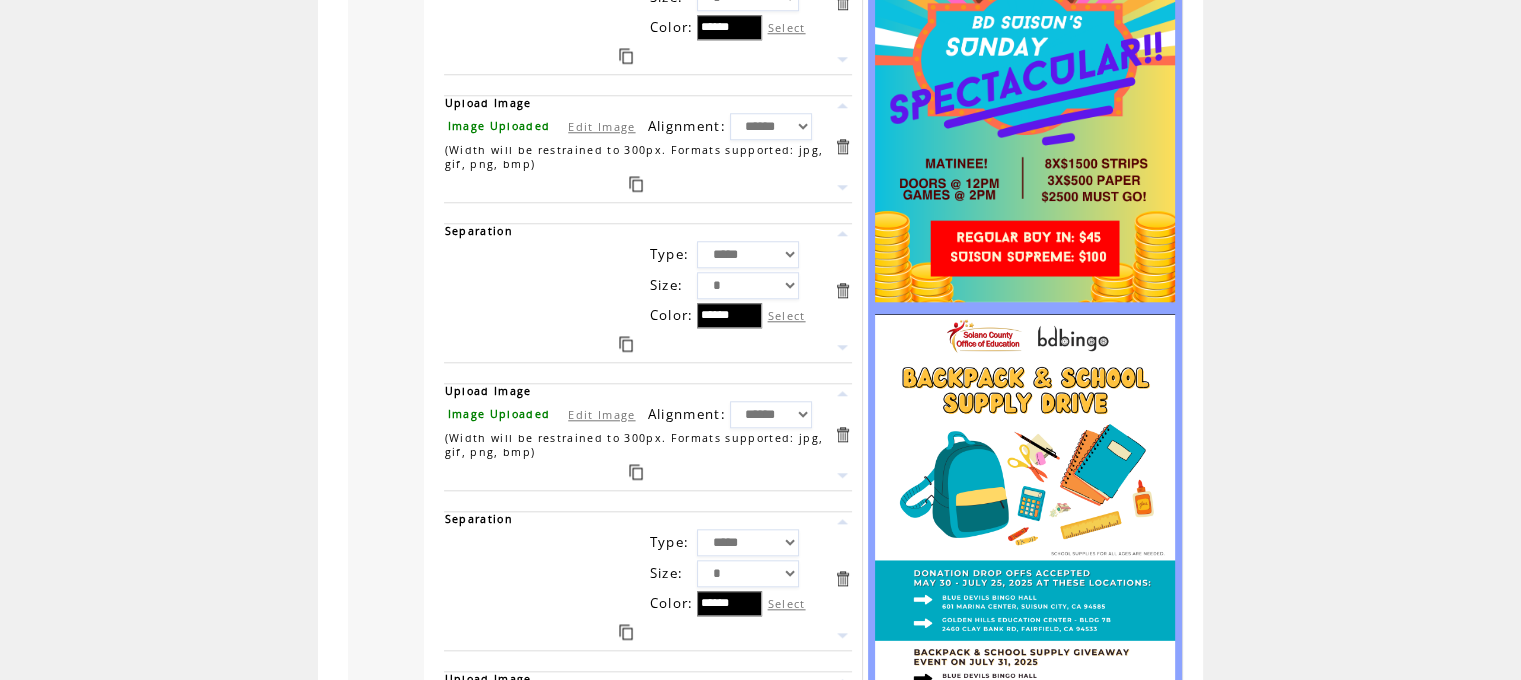scroll, scrollTop: 1893, scrollLeft: 0, axis: vertical 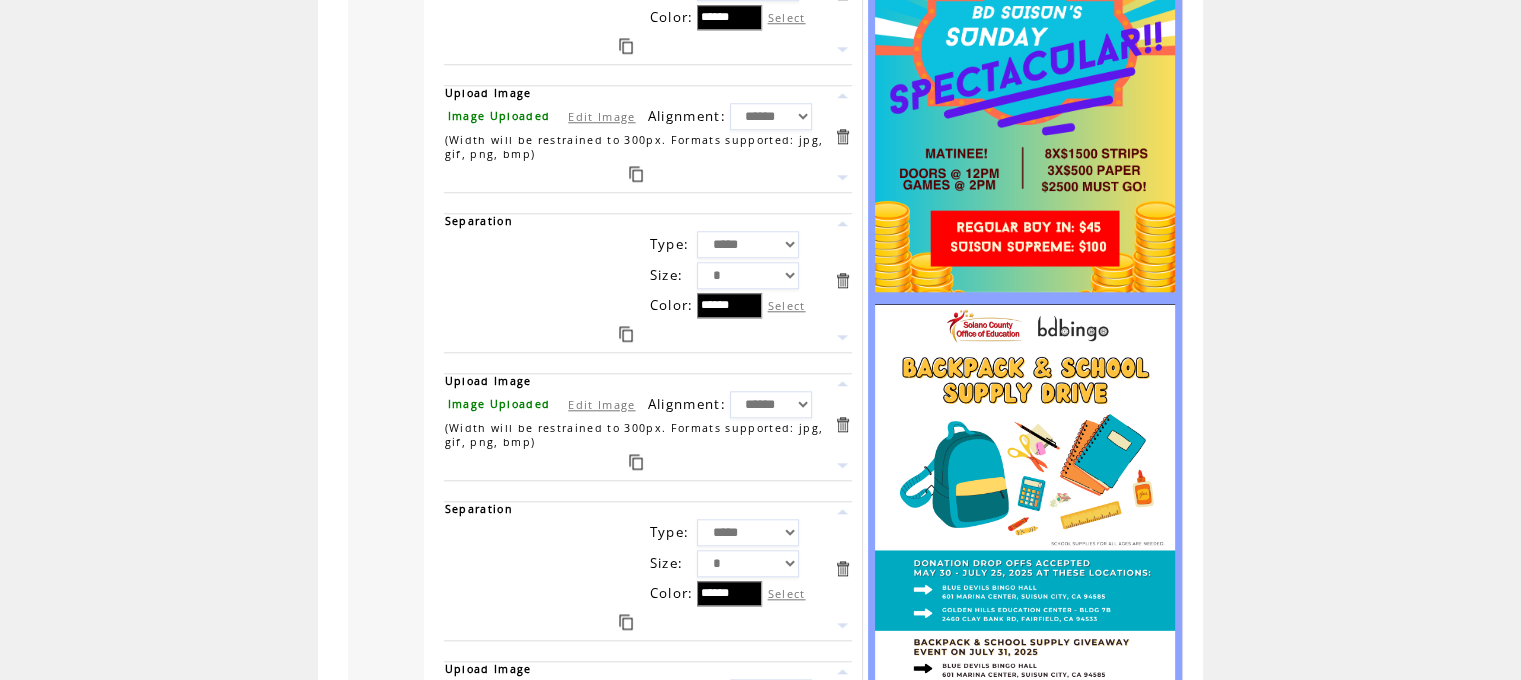 click on "Edit Image" at bounding box center (601, 404) 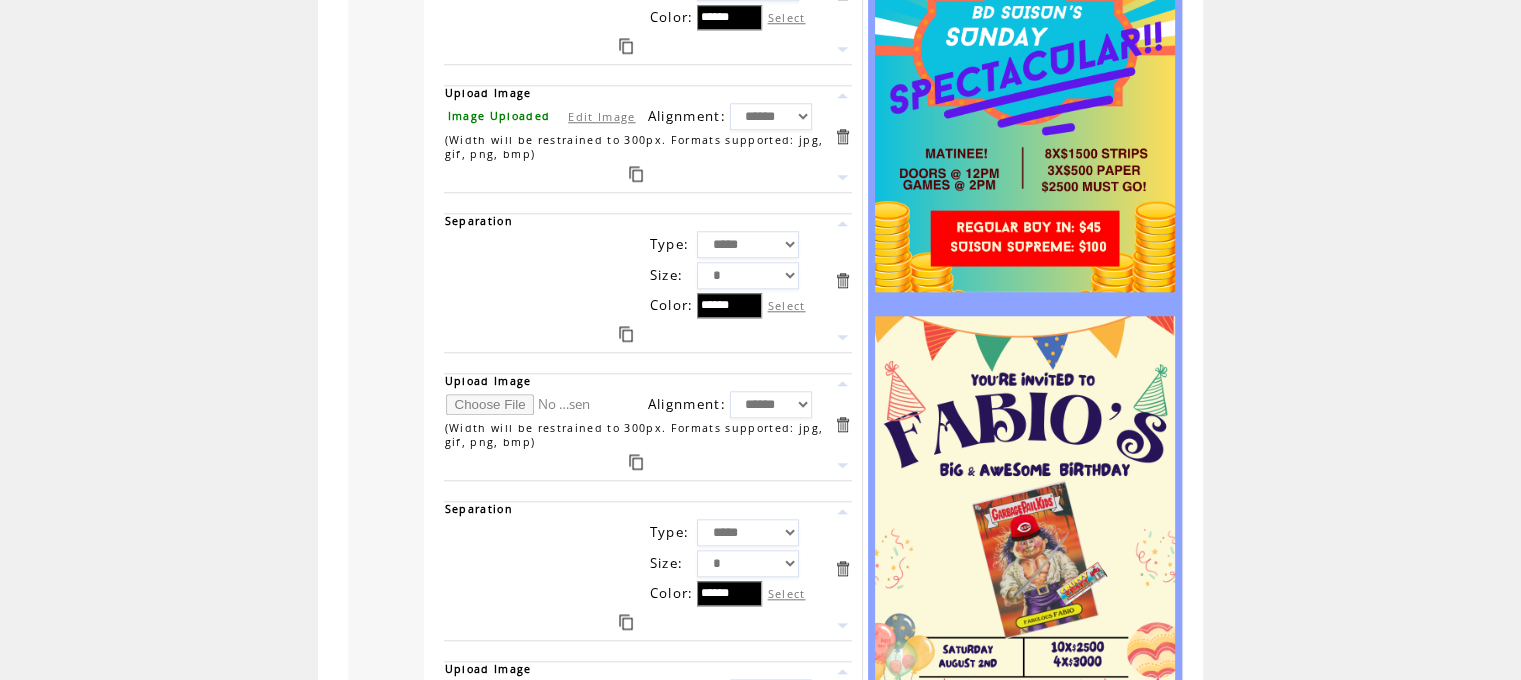 click at bounding box center (521, 404) 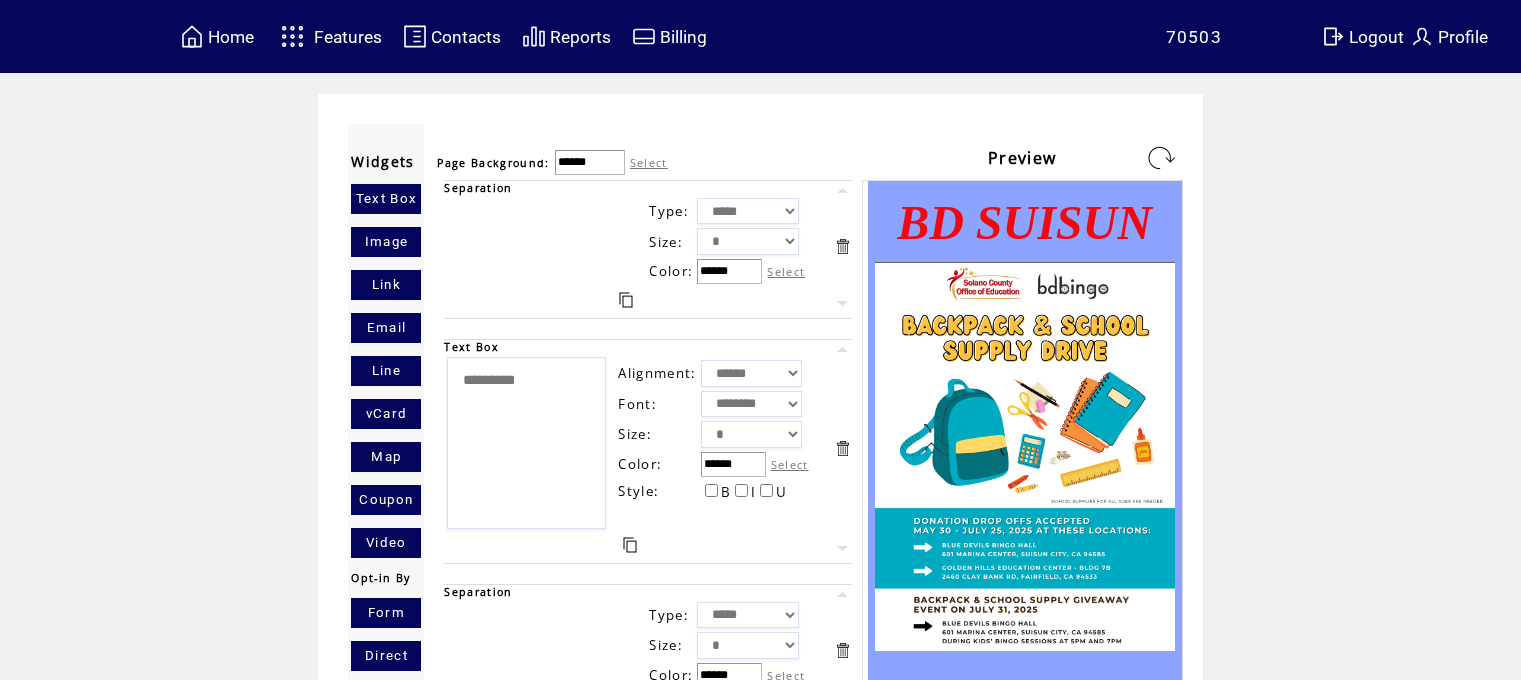 scroll, scrollTop: 0, scrollLeft: 0, axis: both 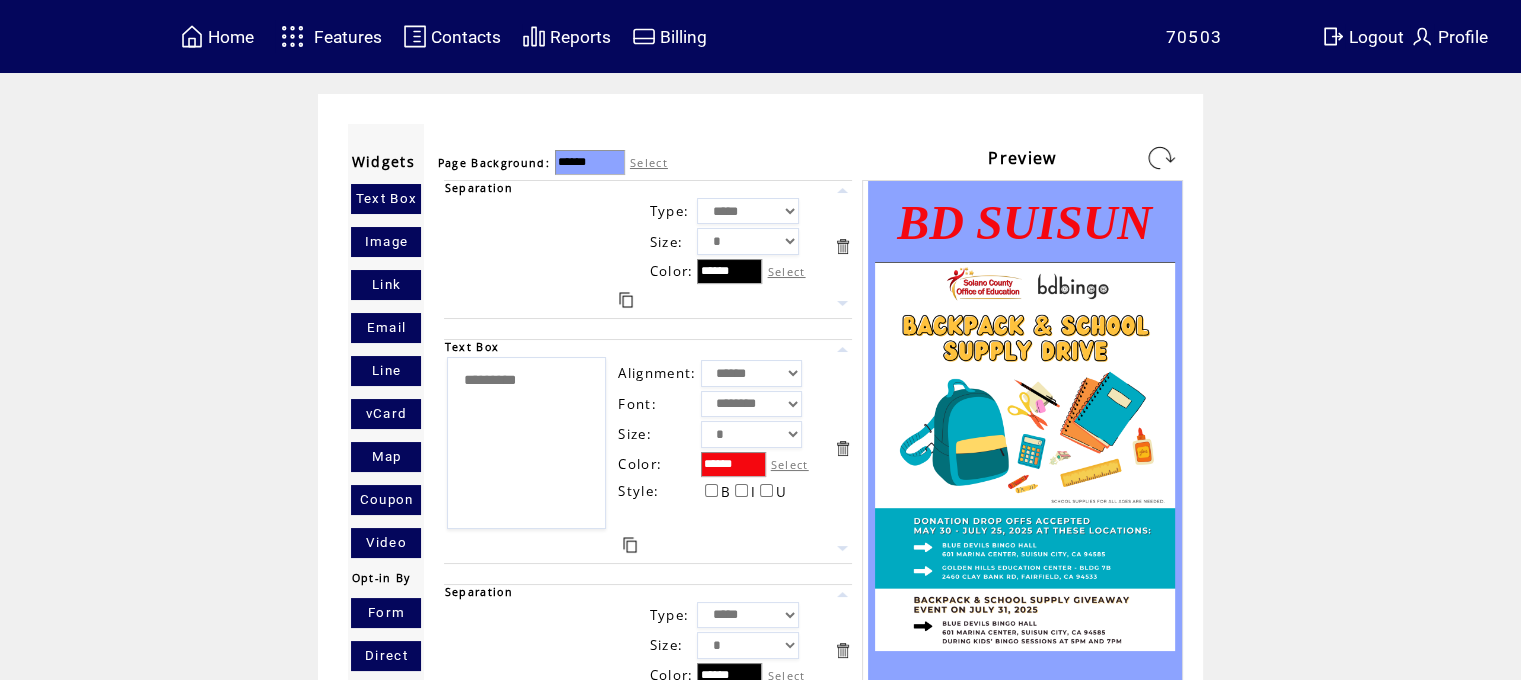 click on "Type:  	 **** 	 *****
Size:  	 * 	 * 	 * 	 * 	 * 	 * 	 *
Color:  ****** Select" at bounding box center (721, 241) 